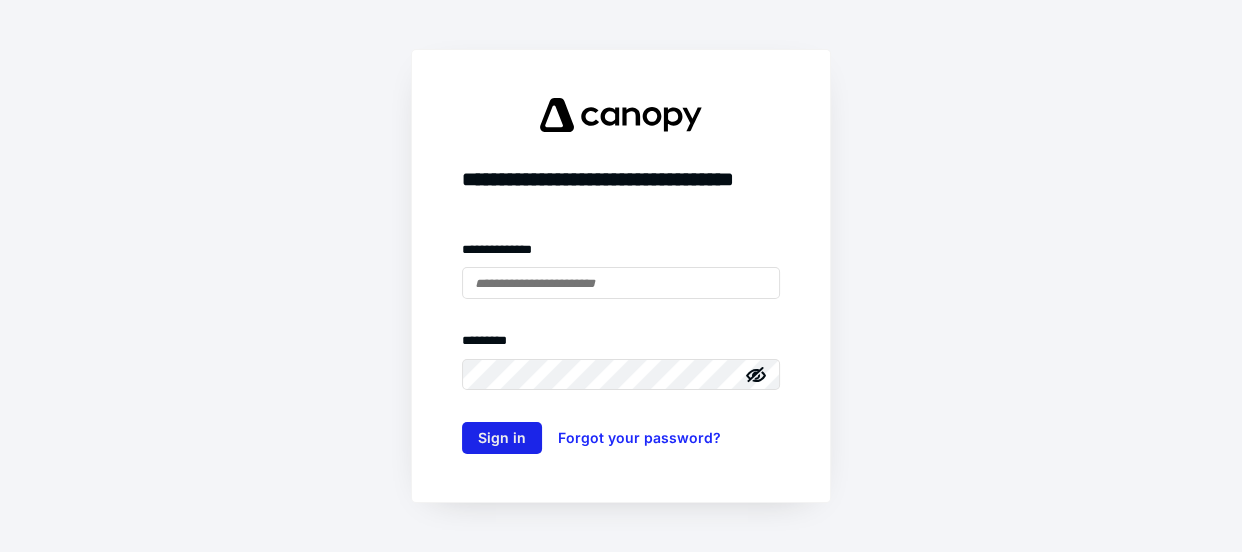 scroll, scrollTop: 0, scrollLeft: 0, axis: both 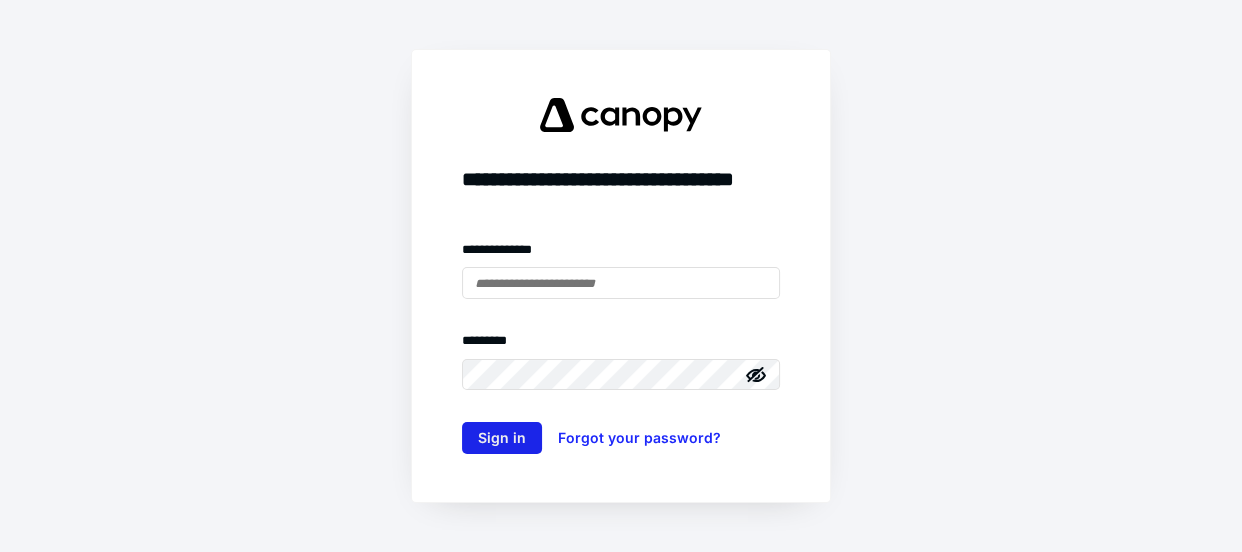 type on "**********" 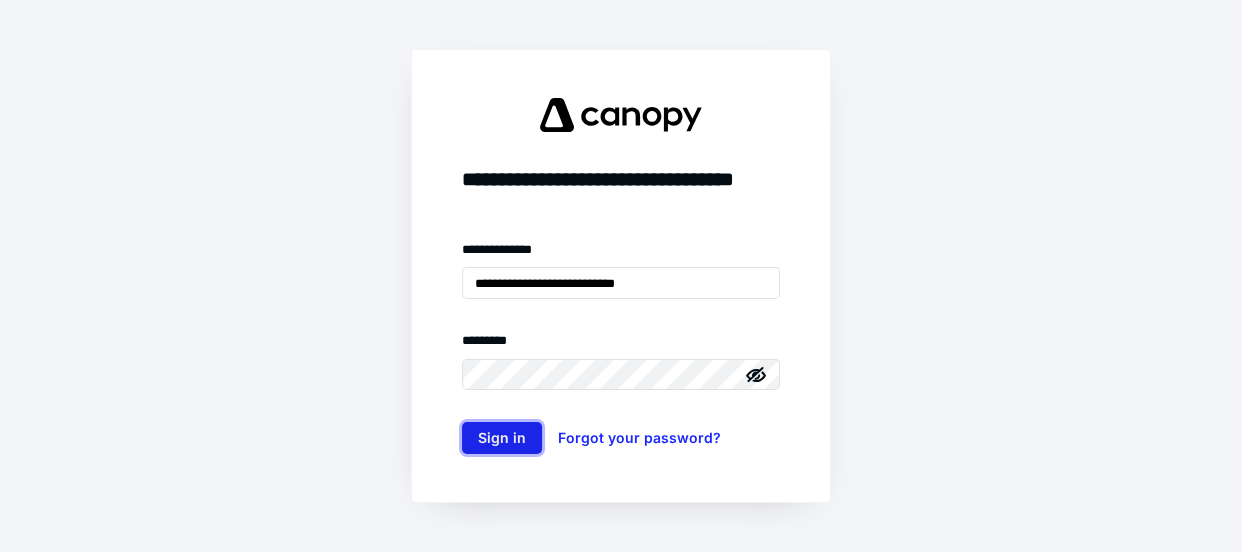 click on "Sign in" at bounding box center [502, 438] 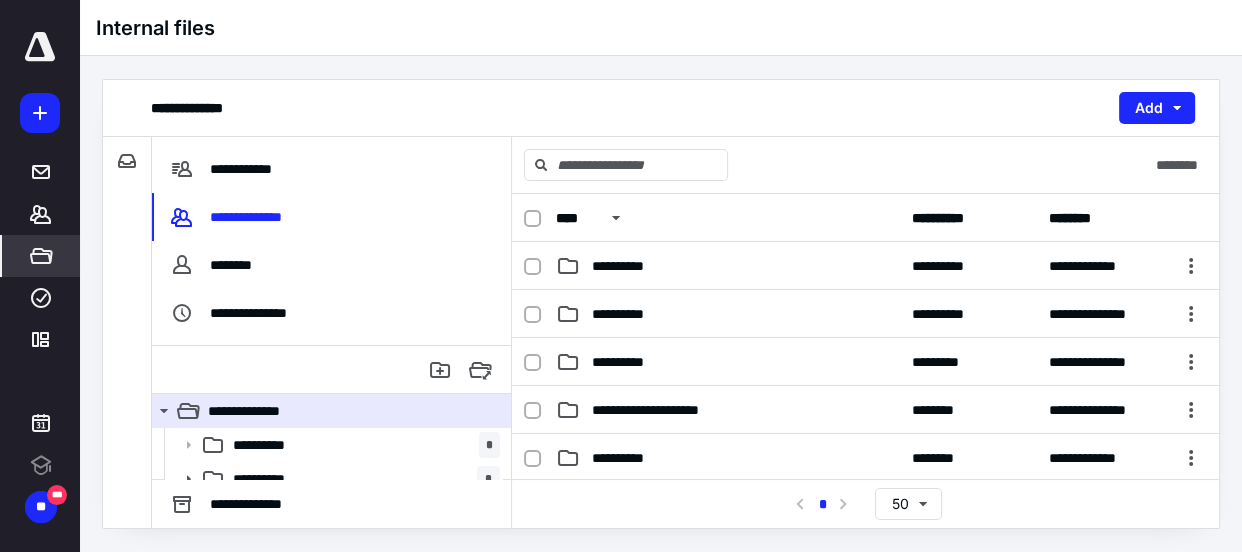 scroll, scrollTop: 0, scrollLeft: 0, axis: both 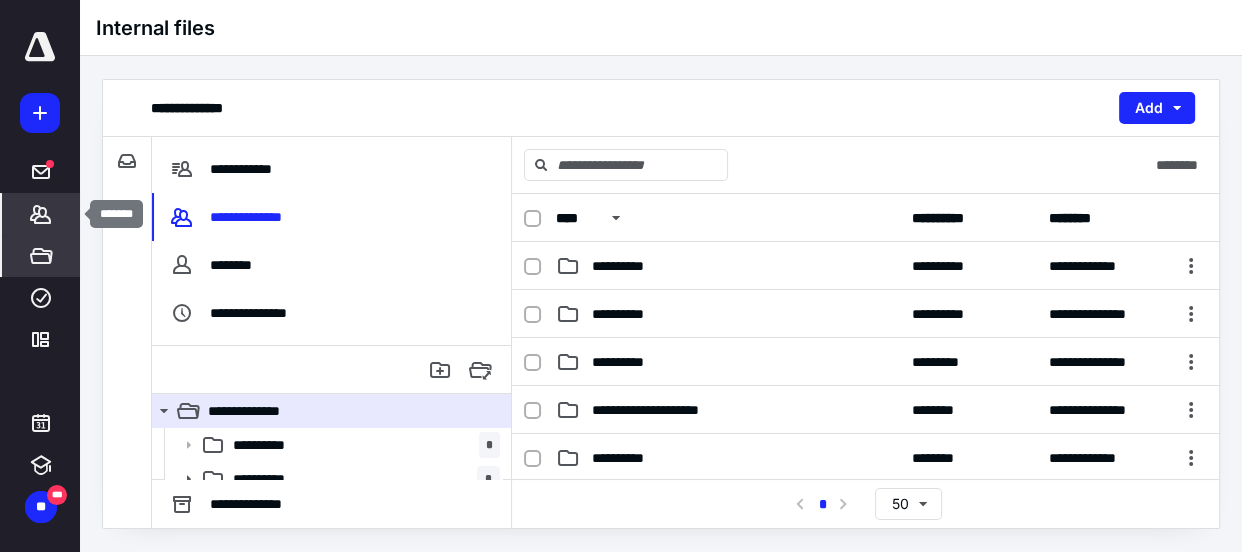 click 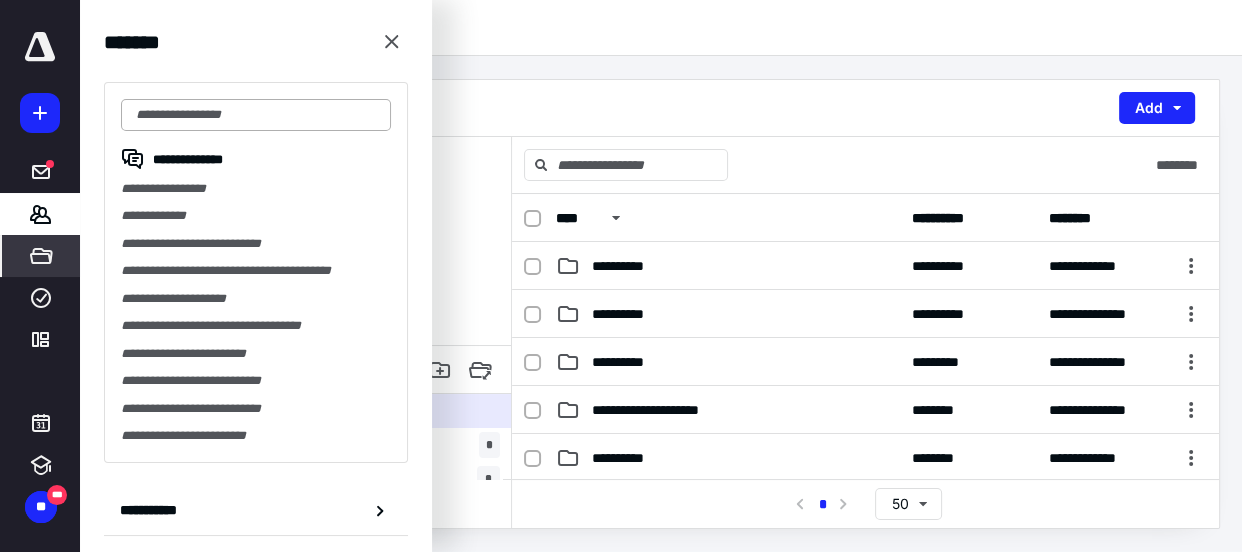 click at bounding box center [256, 115] 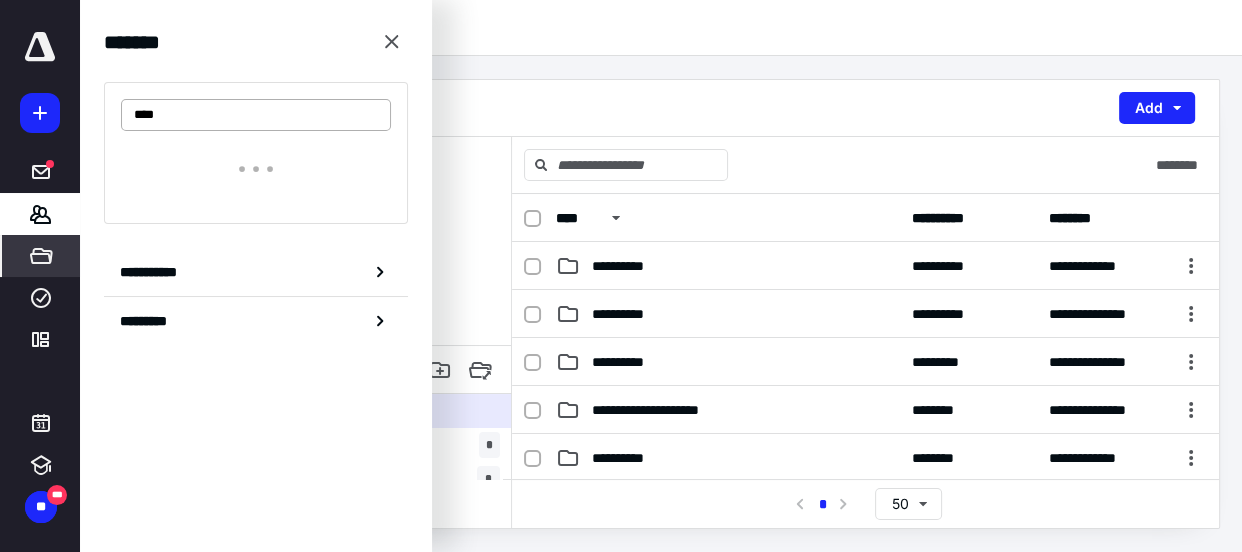 type on "*****" 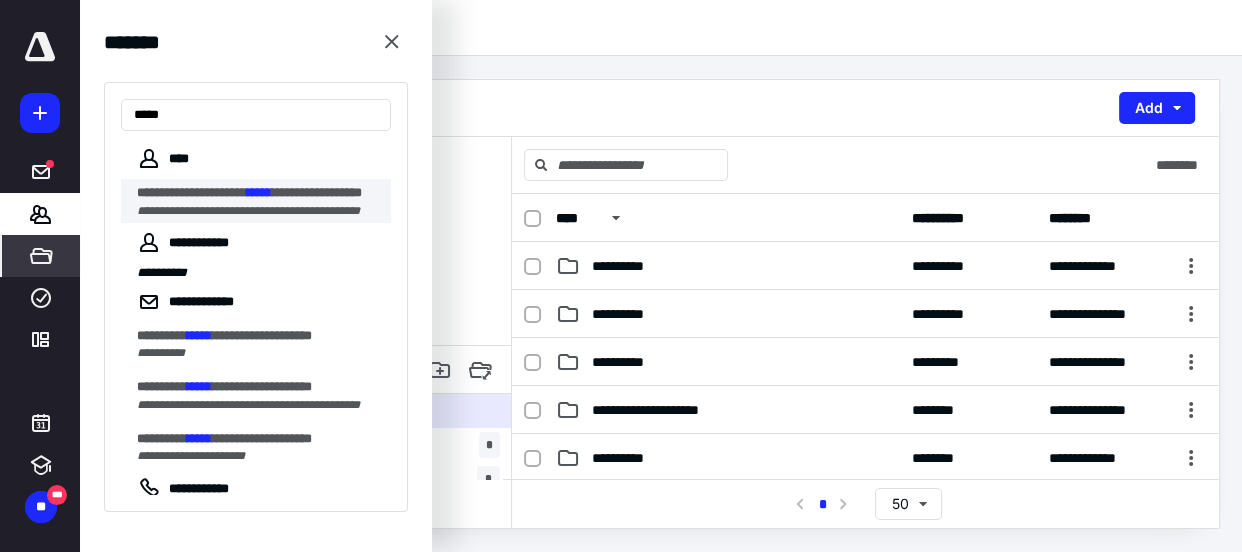 click on "**********" at bounding box center (248, 211) 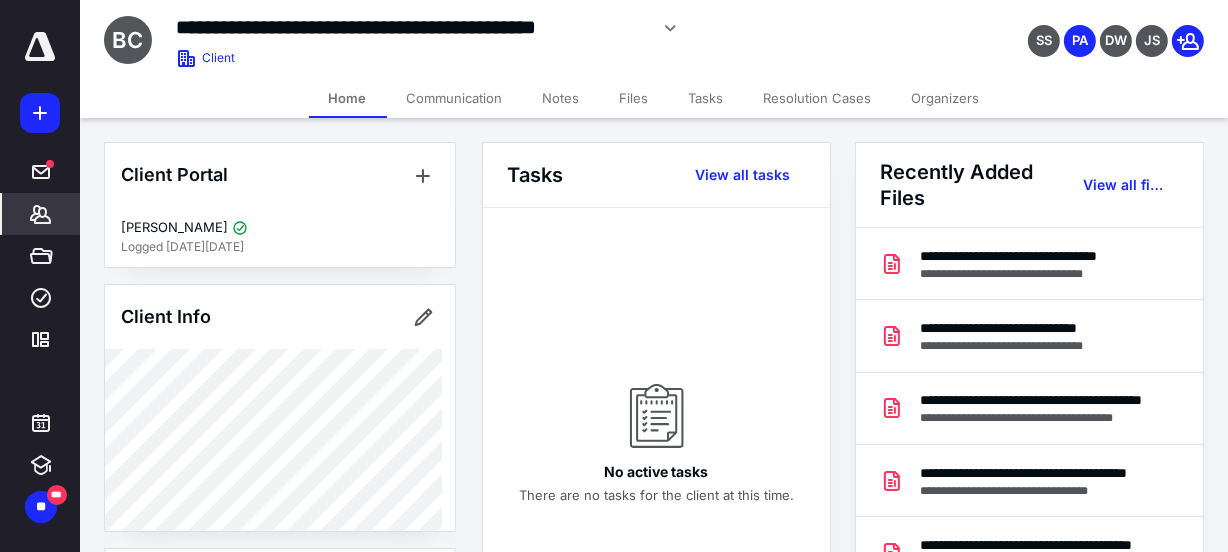 click 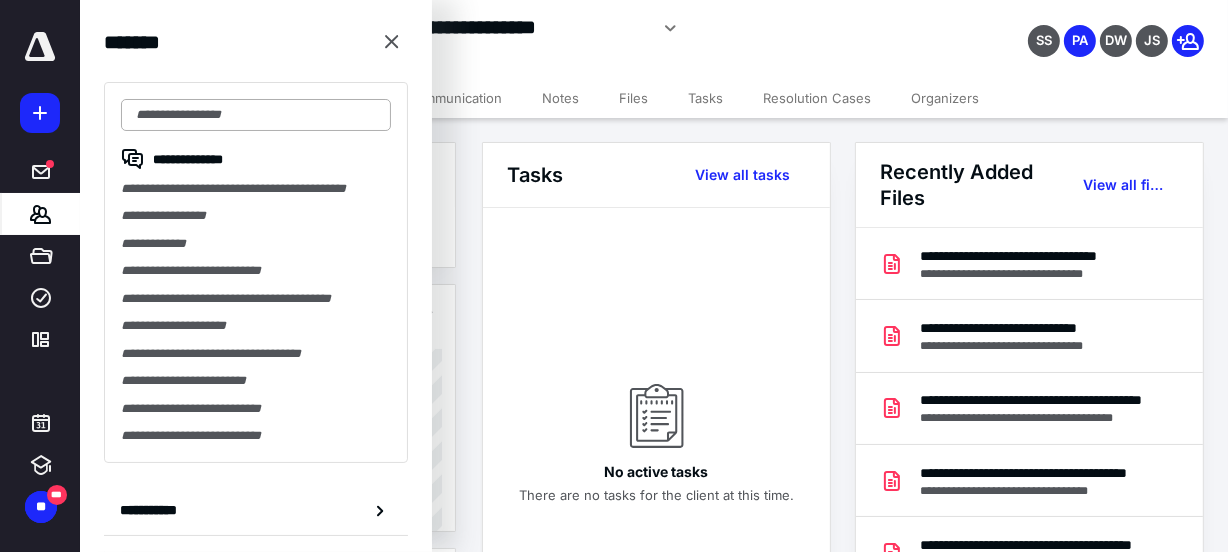 click at bounding box center (256, 115) 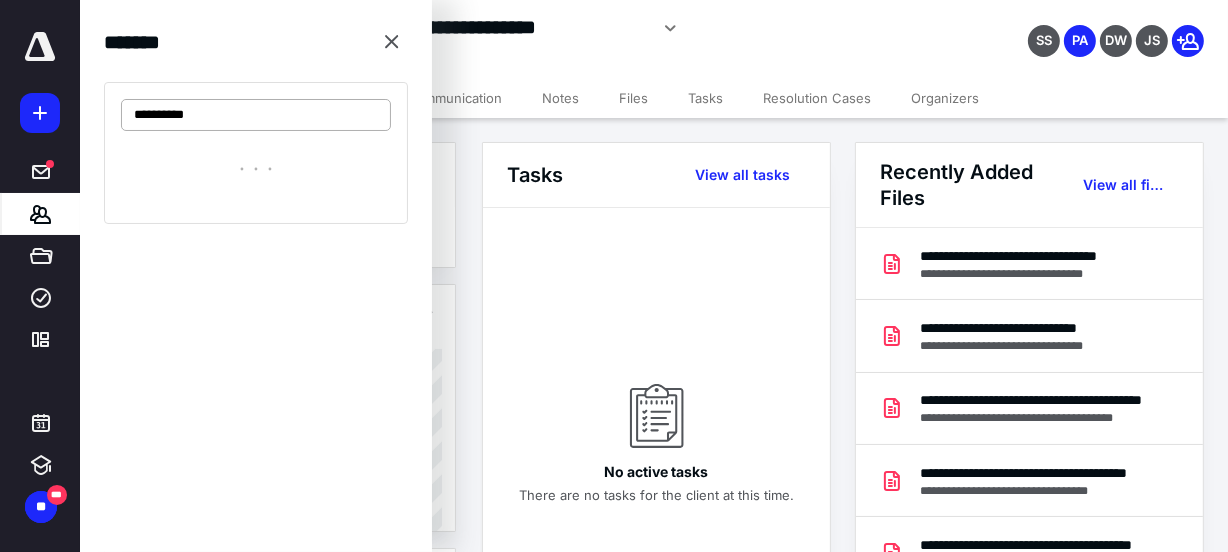 type on "**********" 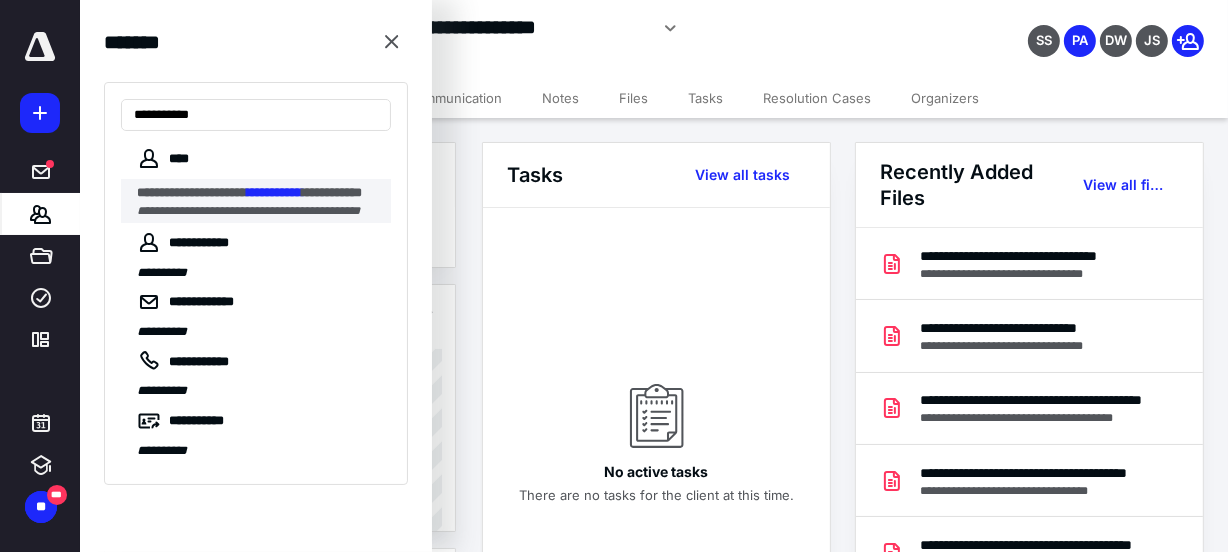 click on "**********" at bounding box center (248, 211) 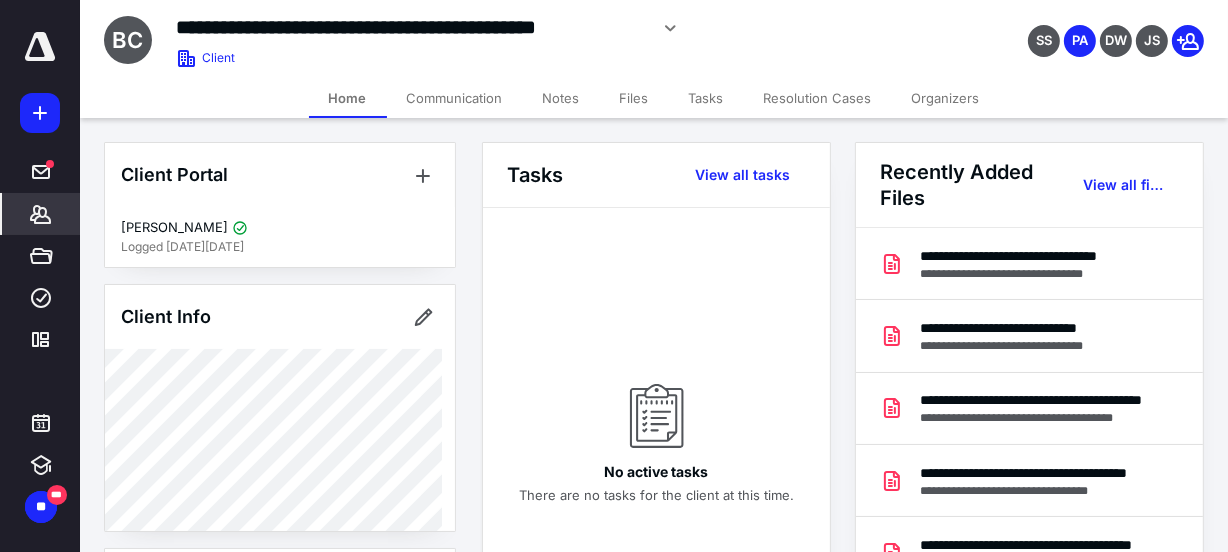 click on "Files" at bounding box center (634, 98) 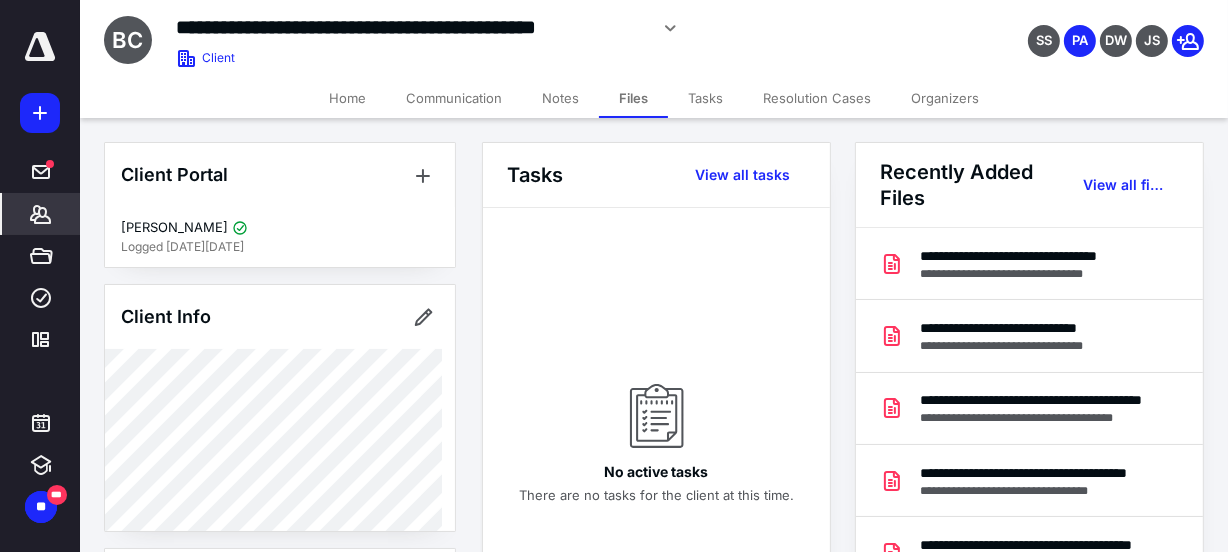 click on "Files" at bounding box center [633, 98] 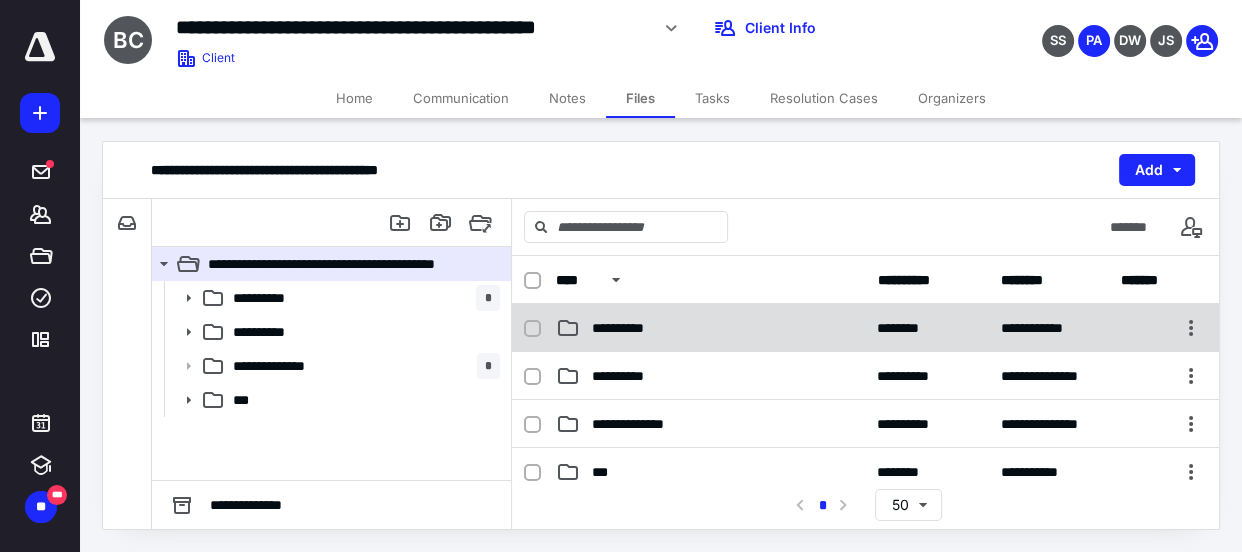 click on "**********" at bounding box center (629, 328) 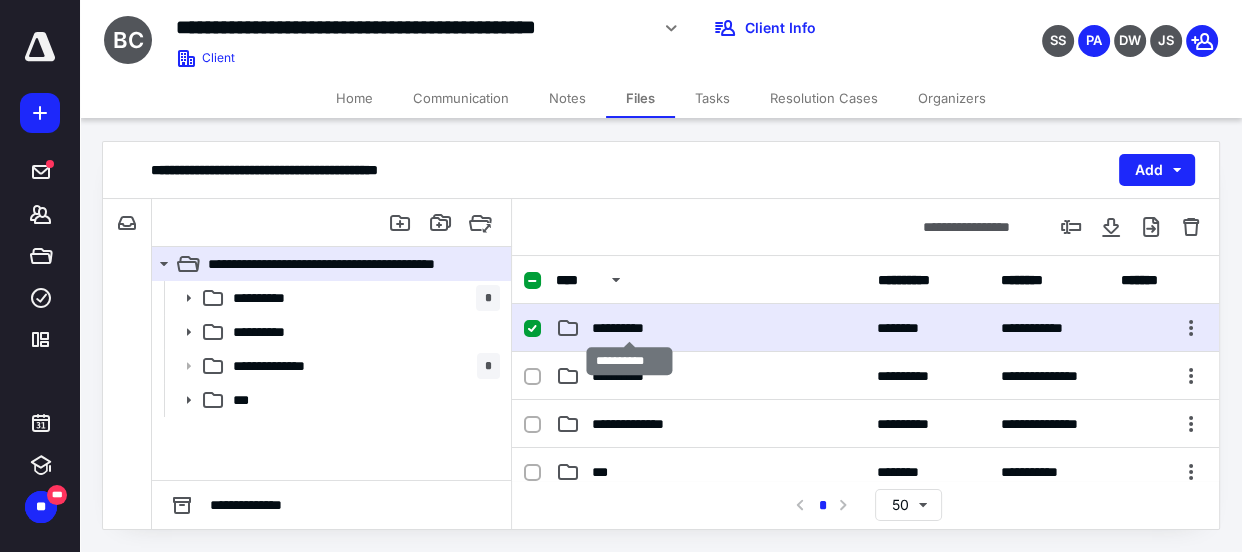 click on "**********" at bounding box center [629, 328] 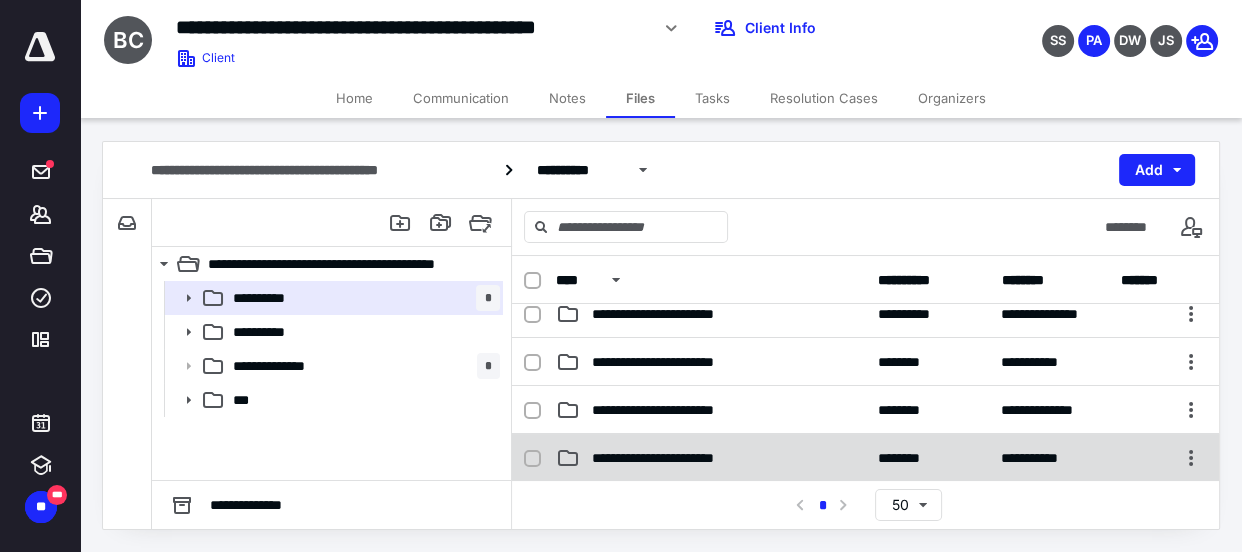 scroll, scrollTop: 181, scrollLeft: 0, axis: vertical 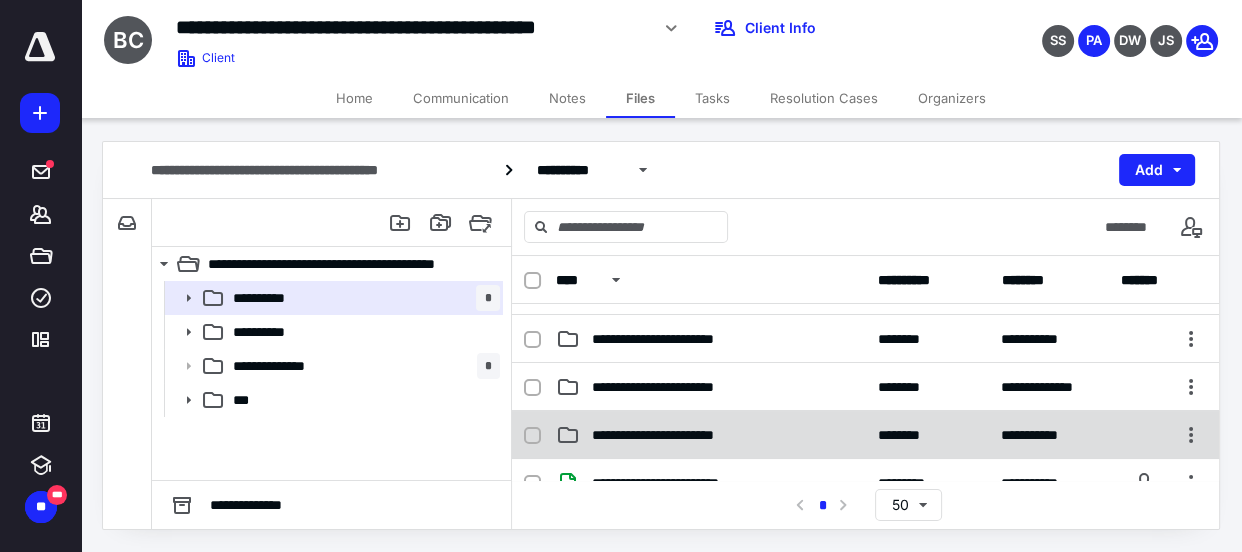 click on "**********" at bounding box center [679, 435] 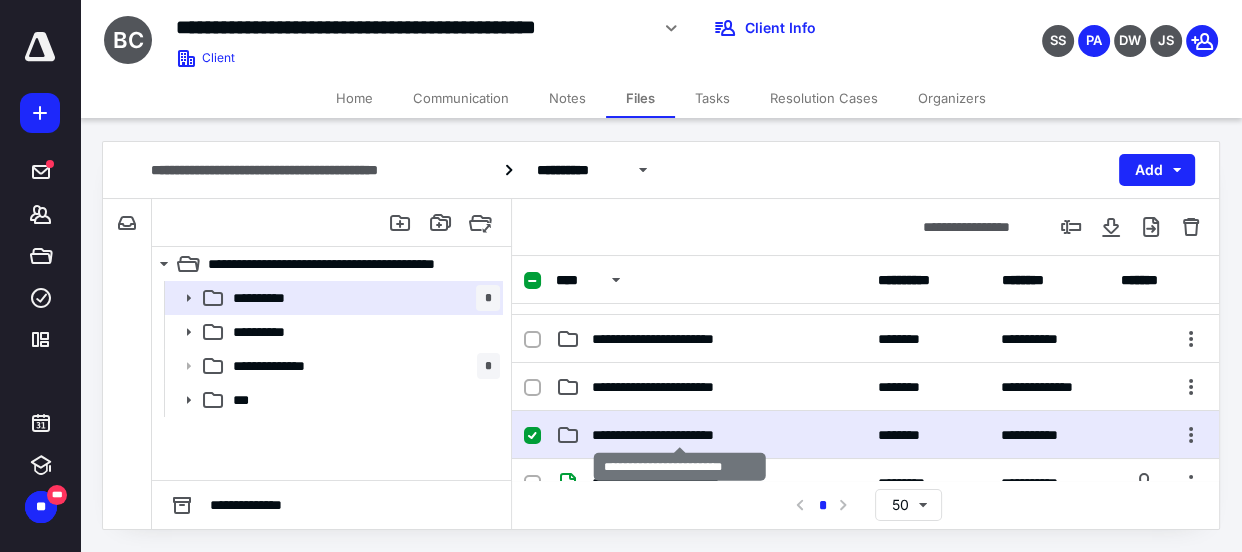click on "**********" at bounding box center (679, 435) 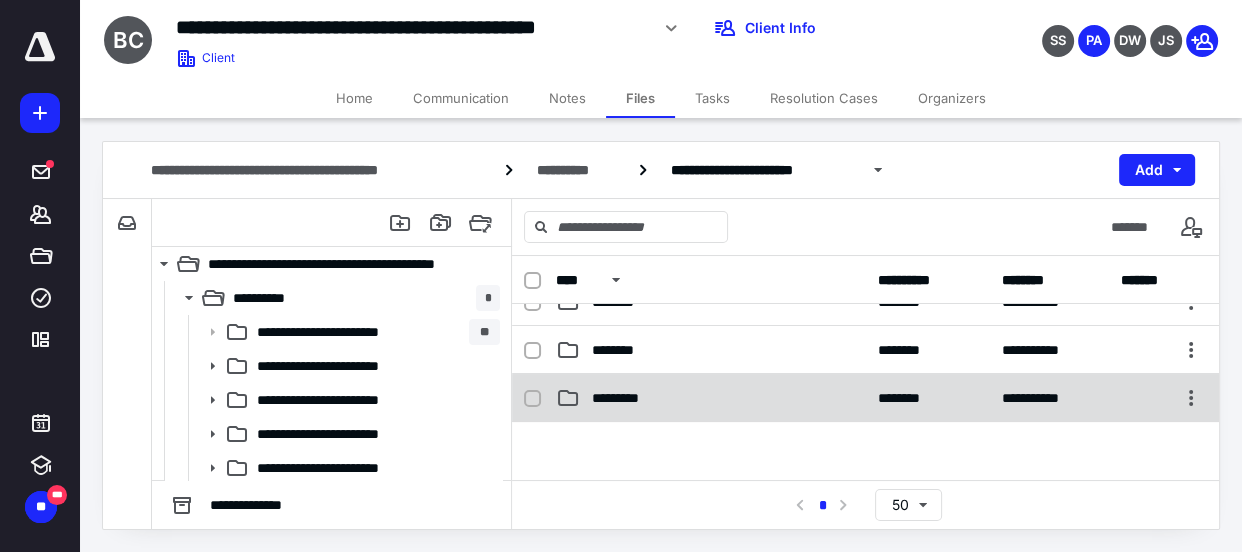 scroll, scrollTop: 181, scrollLeft: 0, axis: vertical 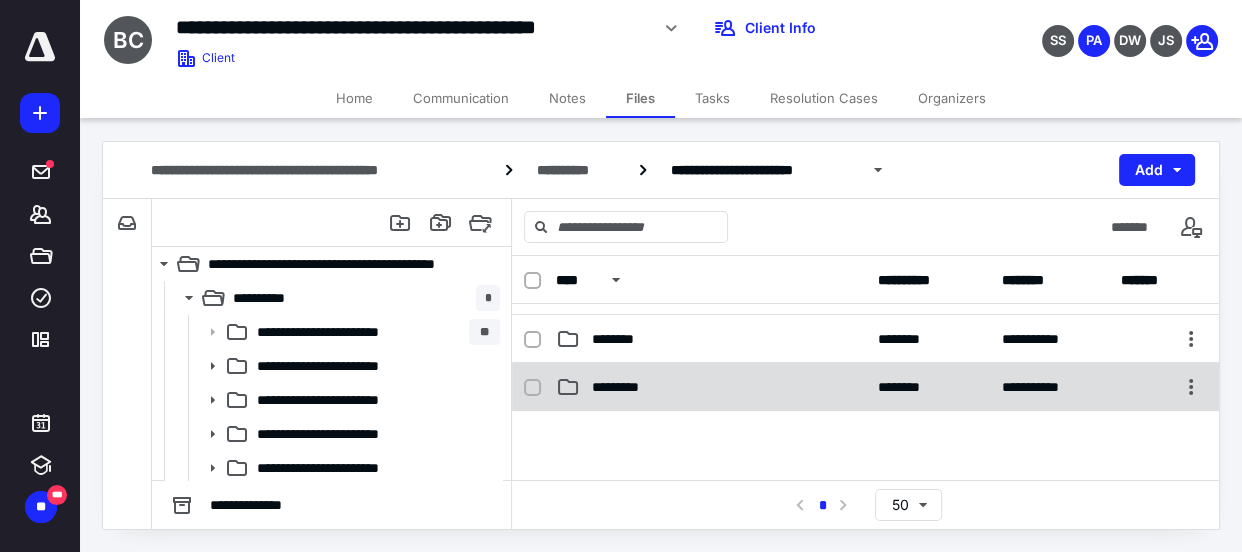 click on "*********" at bounding box center [624, 387] 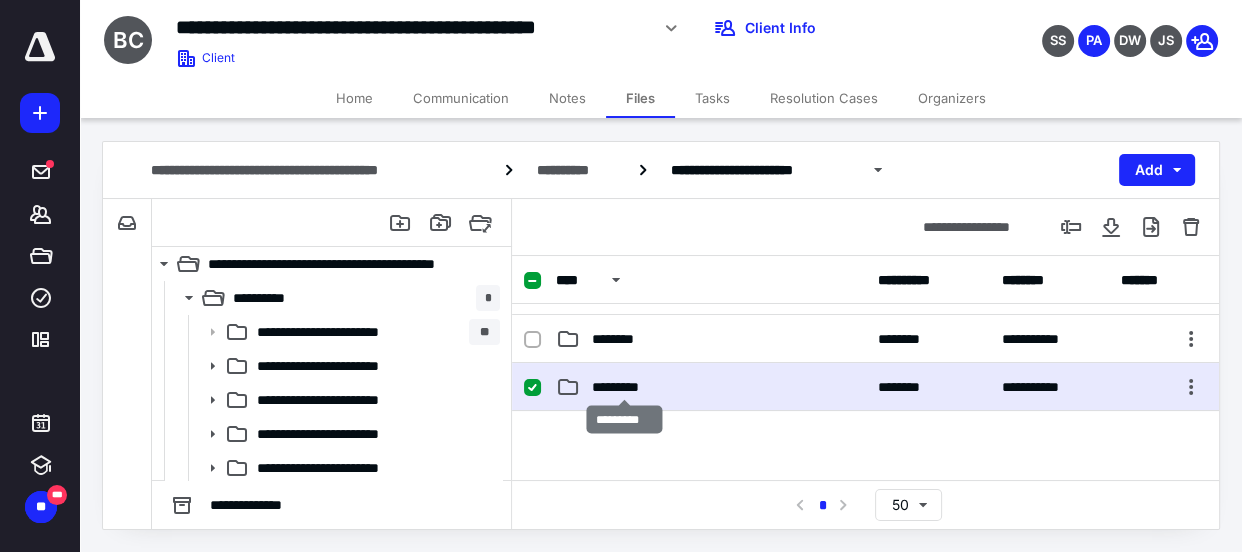 click on "*********" at bounding box center [624, 387] 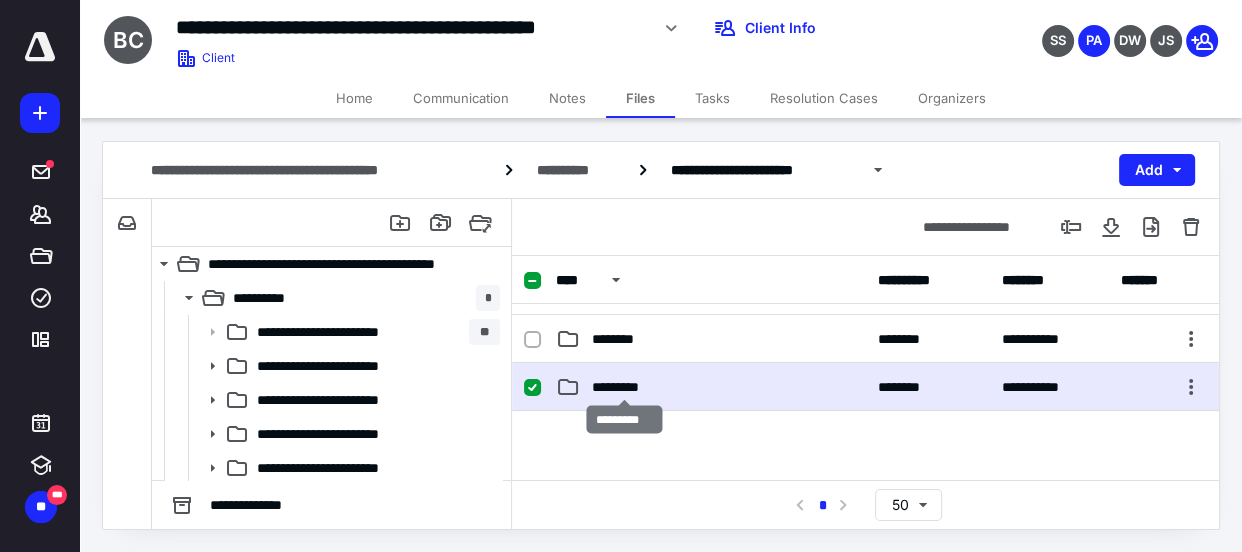 scroll, scrollTop: 0, scrollLeft: 0, axis: both 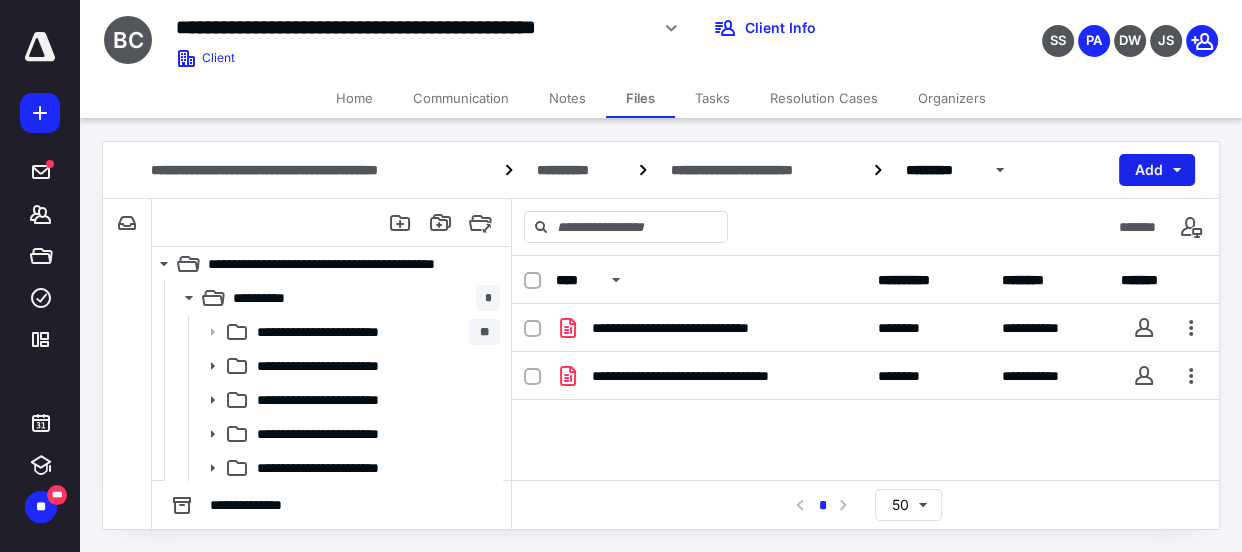 click on "Add" at bounding box center (1157, 170) 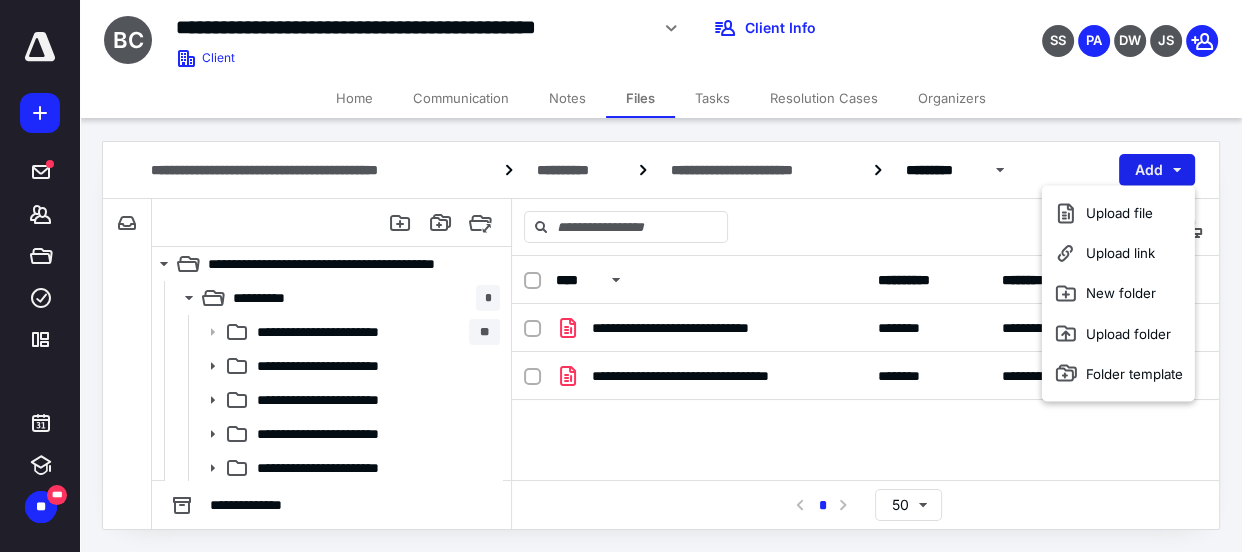 click on "Add" at bounding box center (1157, 170) 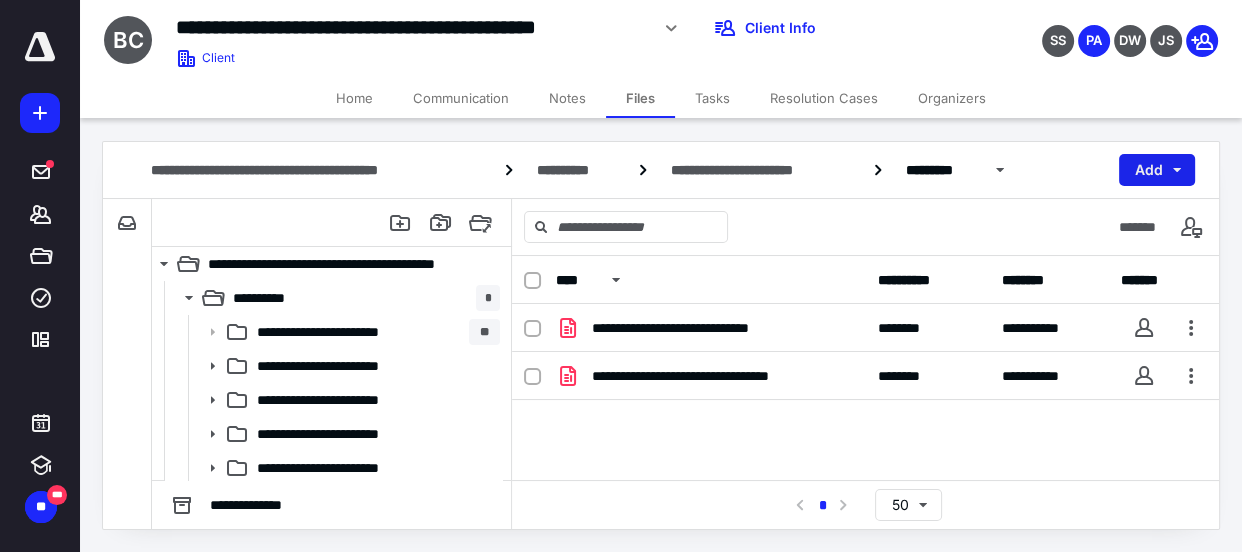 click on "Add" at bounding box center (1157, 170) 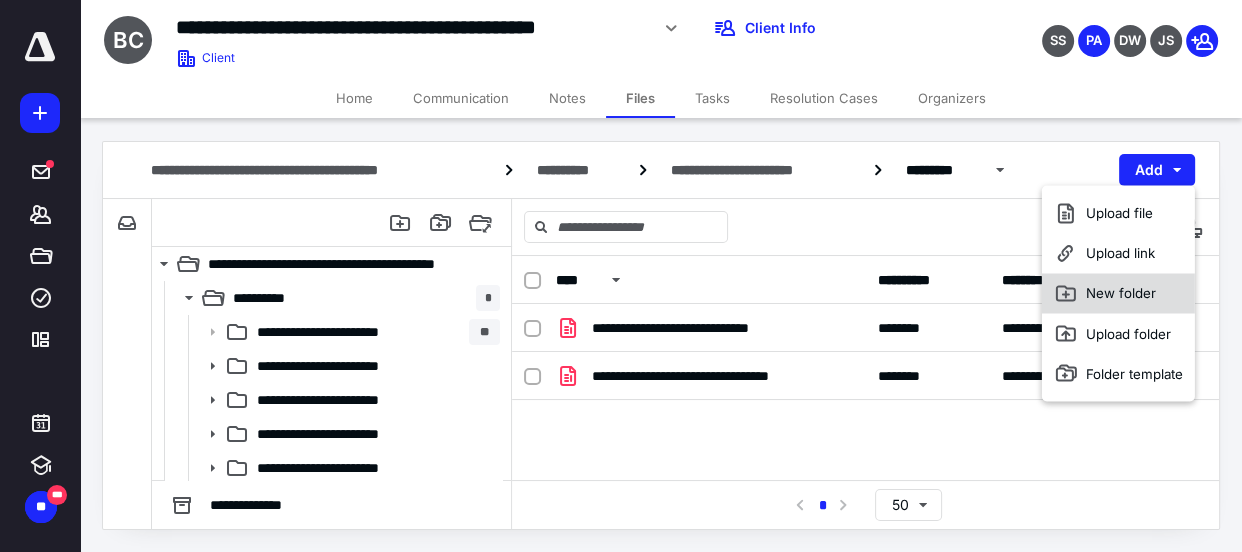 click on "New folder" at bounding box center [1118, 293] 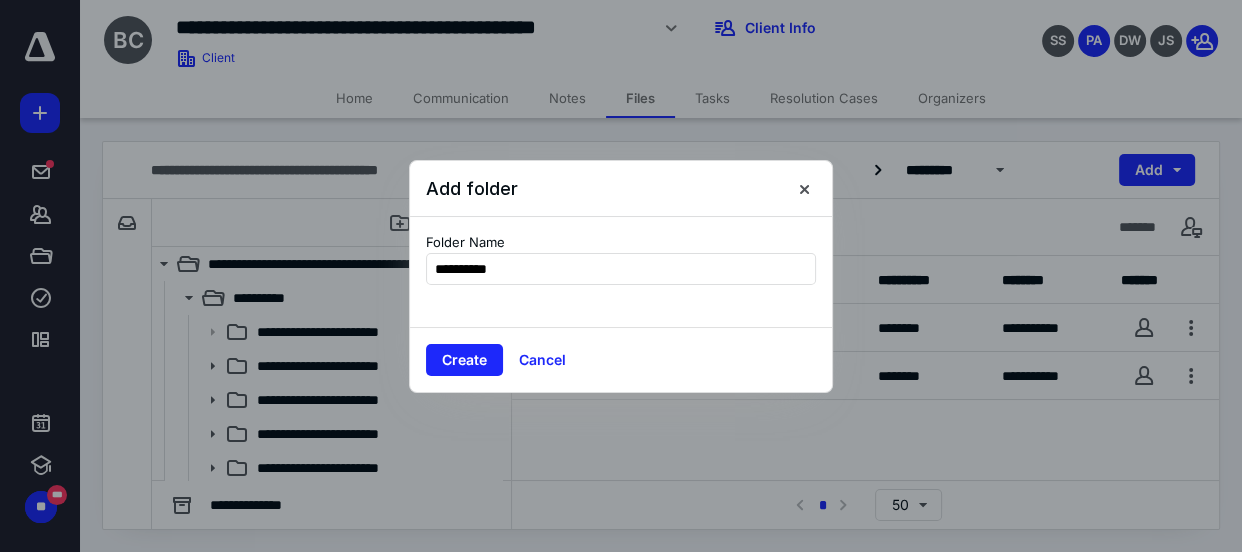 type on "**********" 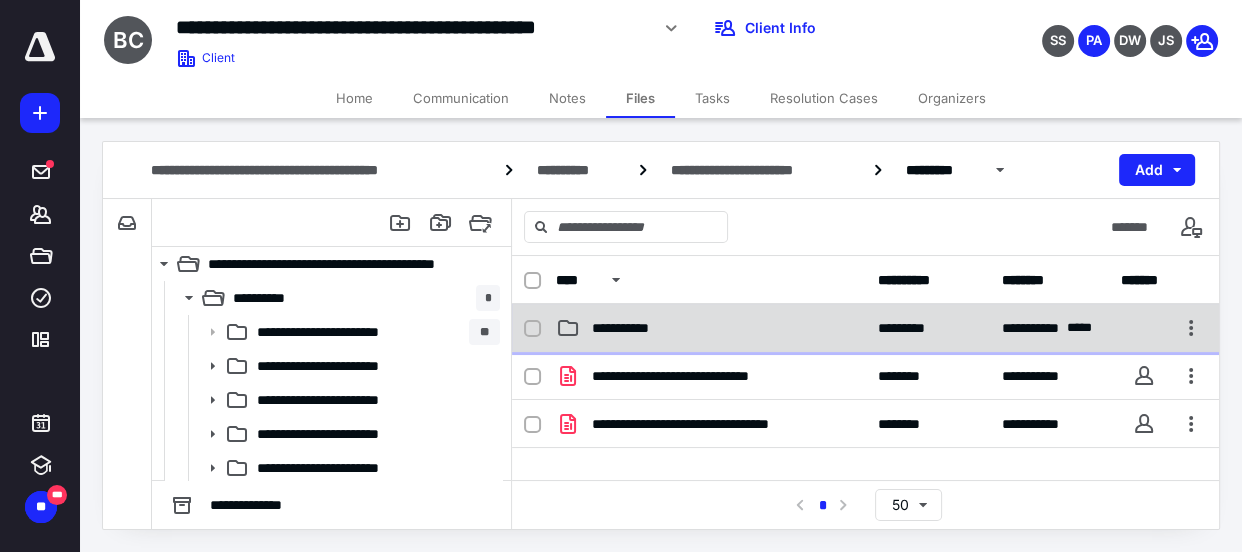 click on "**********" at bounding box center [631, 328] 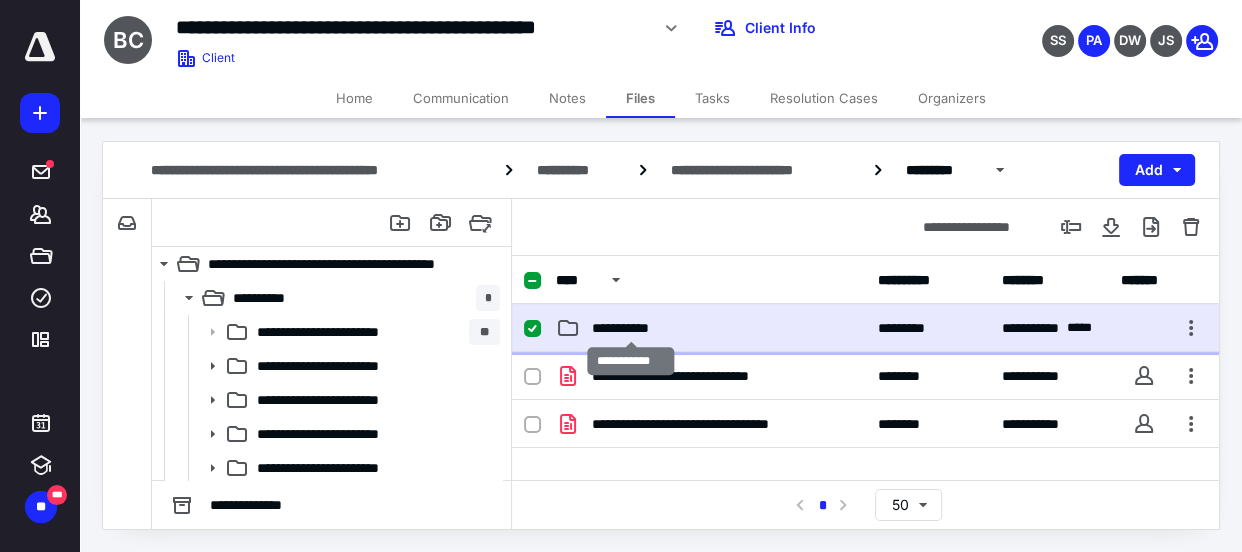 click on "**********" at bounding box center [631, 328] 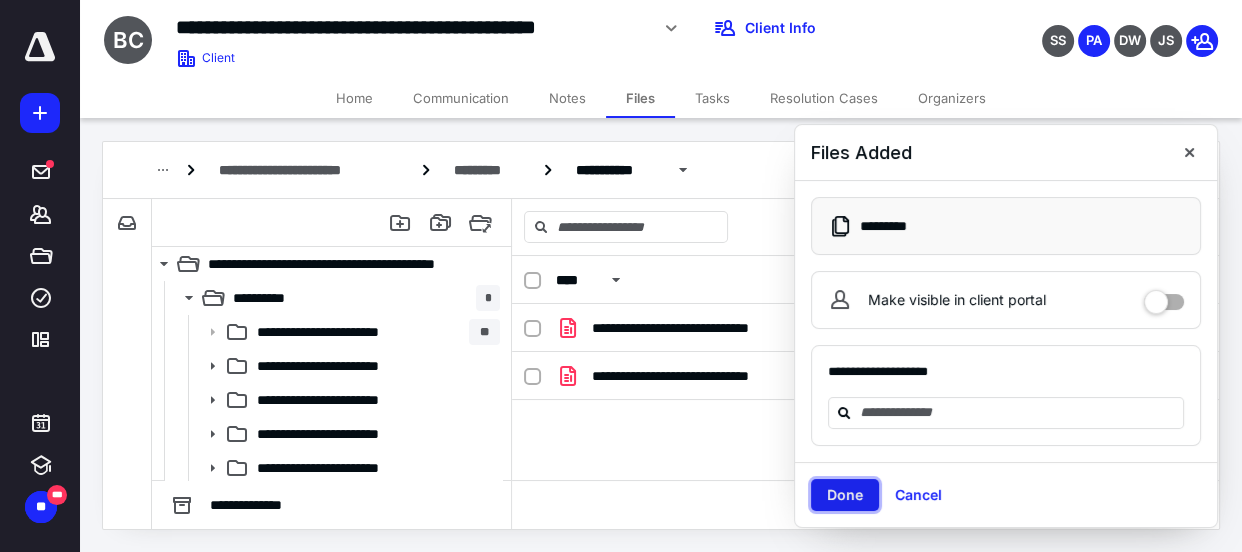 click on "Done" at bounding box center (845, 495) 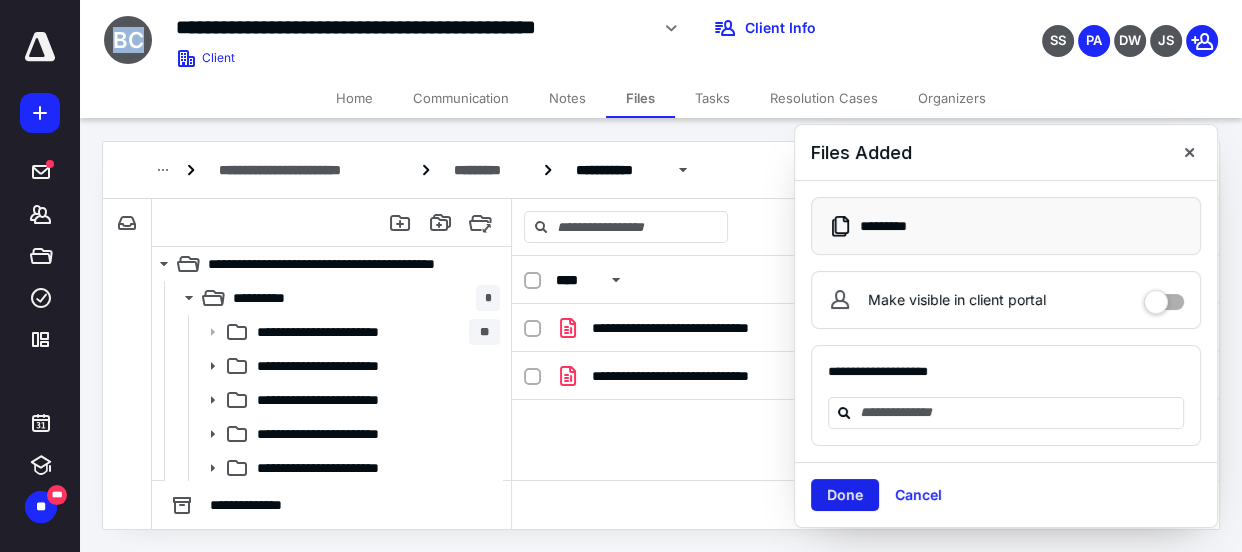 click on "**********" at bounding box center (865, 505) 